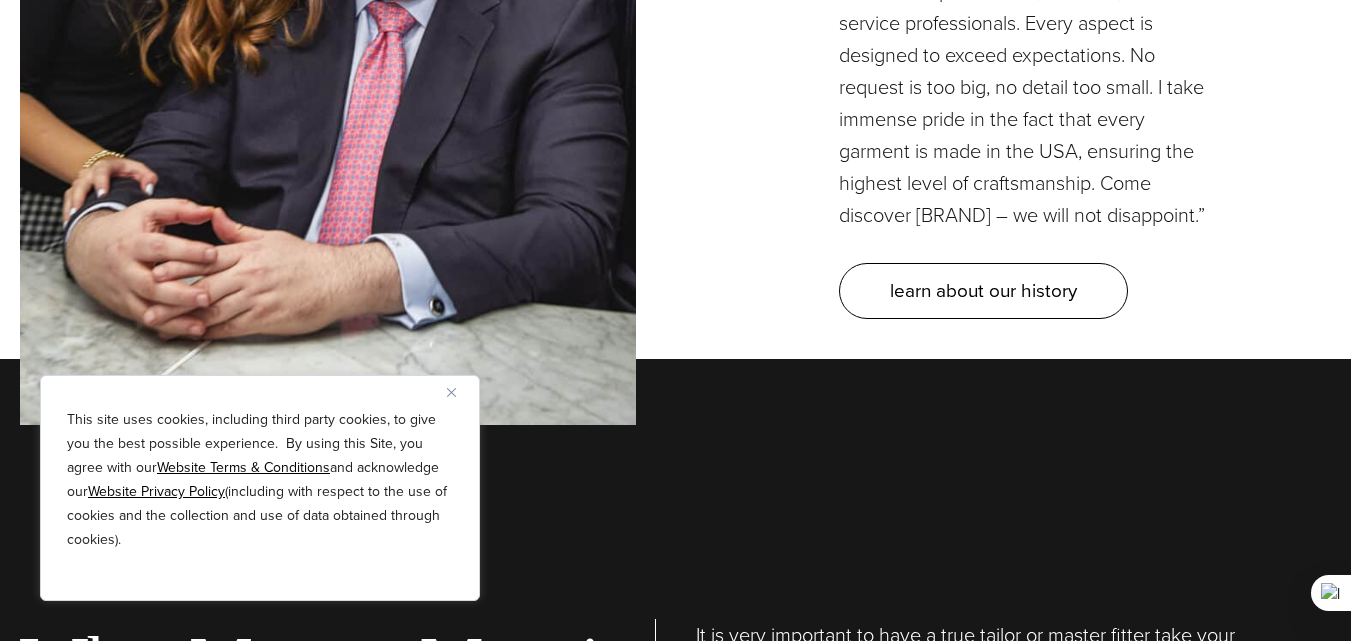 scroll, scrollTop: 5749, scrollLeft: 0, axis: vertical 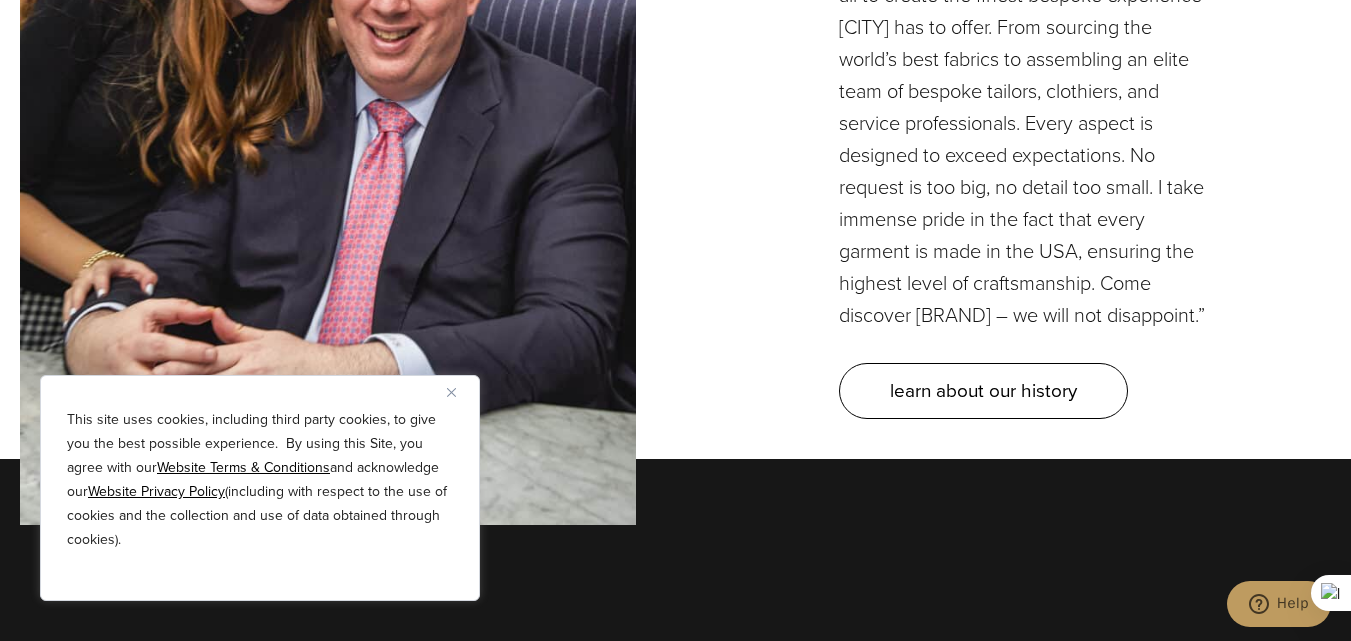 drag, startPoint x: 0, startPoint y: 0, endPoint x: 686, endPoint y: 240, distance: 726.77094 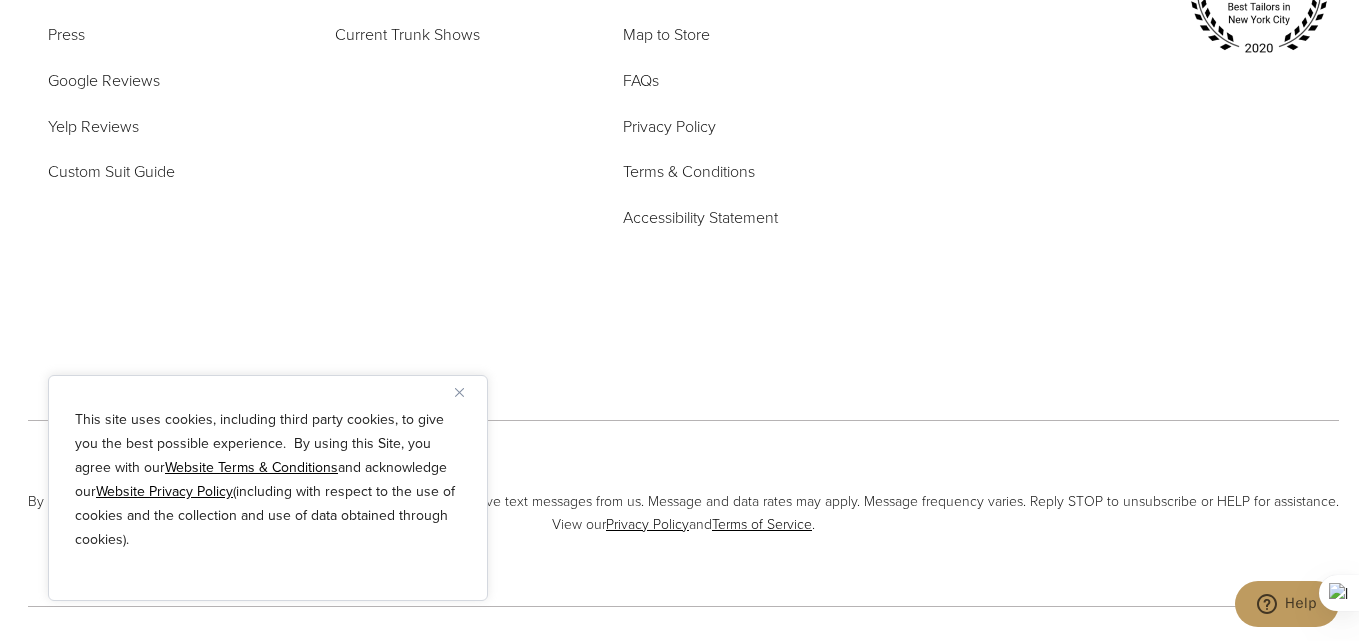 scroll, scrollTop: 9746, scrollLeft: 0, axis: vertical 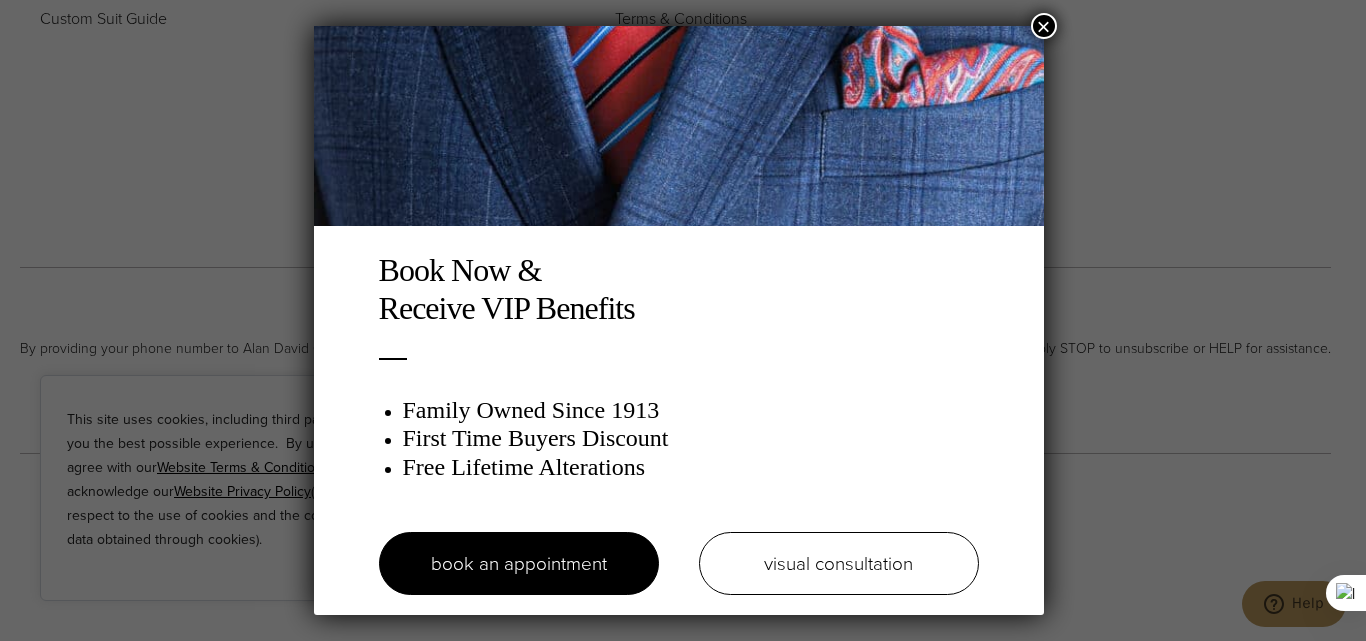click on "×" at bounding box center [1044, 26] 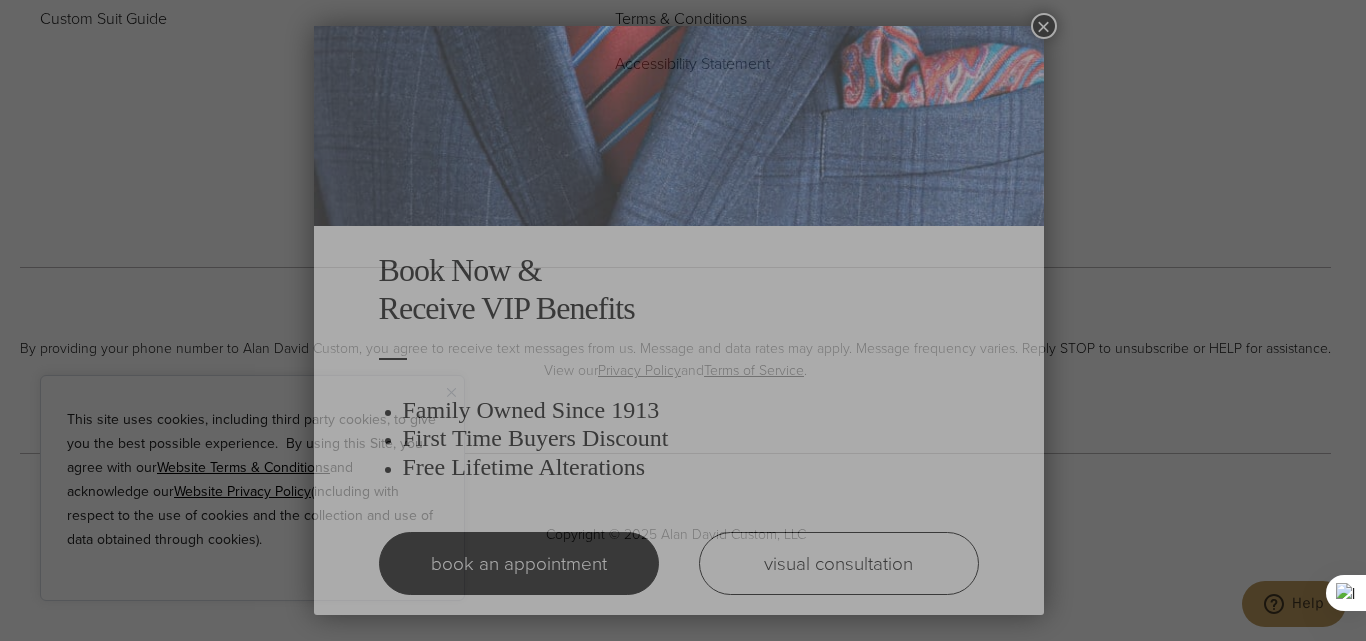click at bounding box center (679, 126) 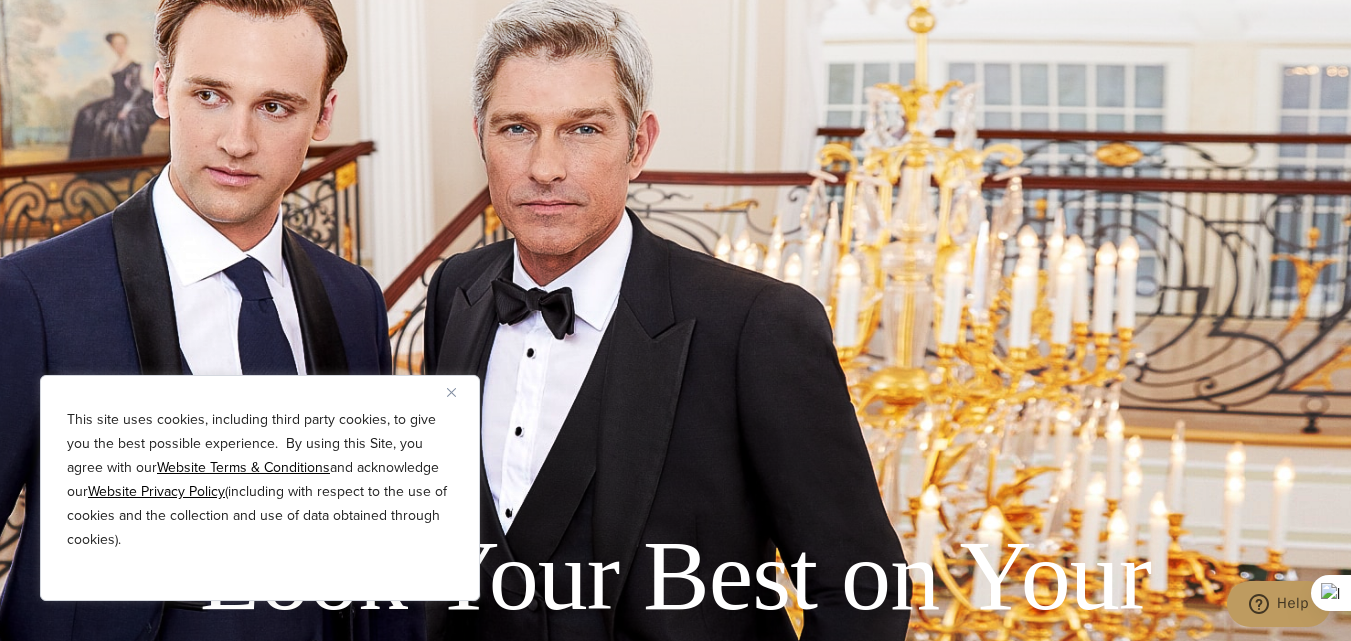 scroll, scrollTop: 3952, scrollLeft: 0, axis: vertical 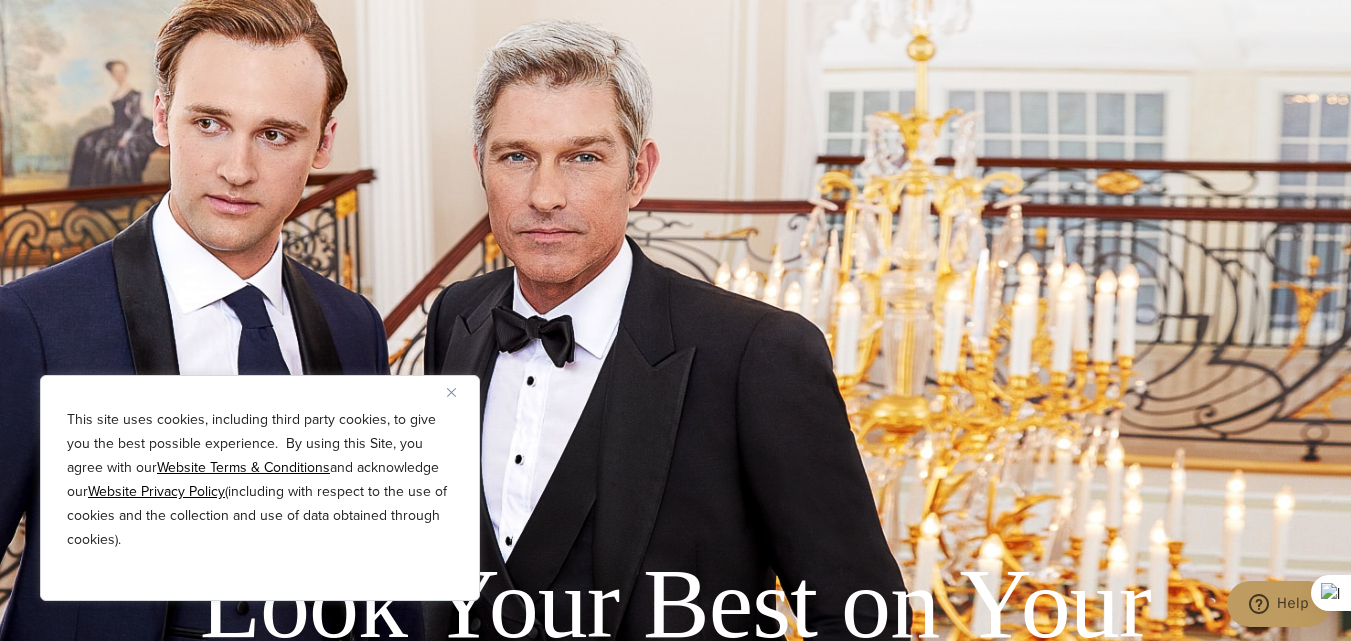 click at bounding box center [451, 392] 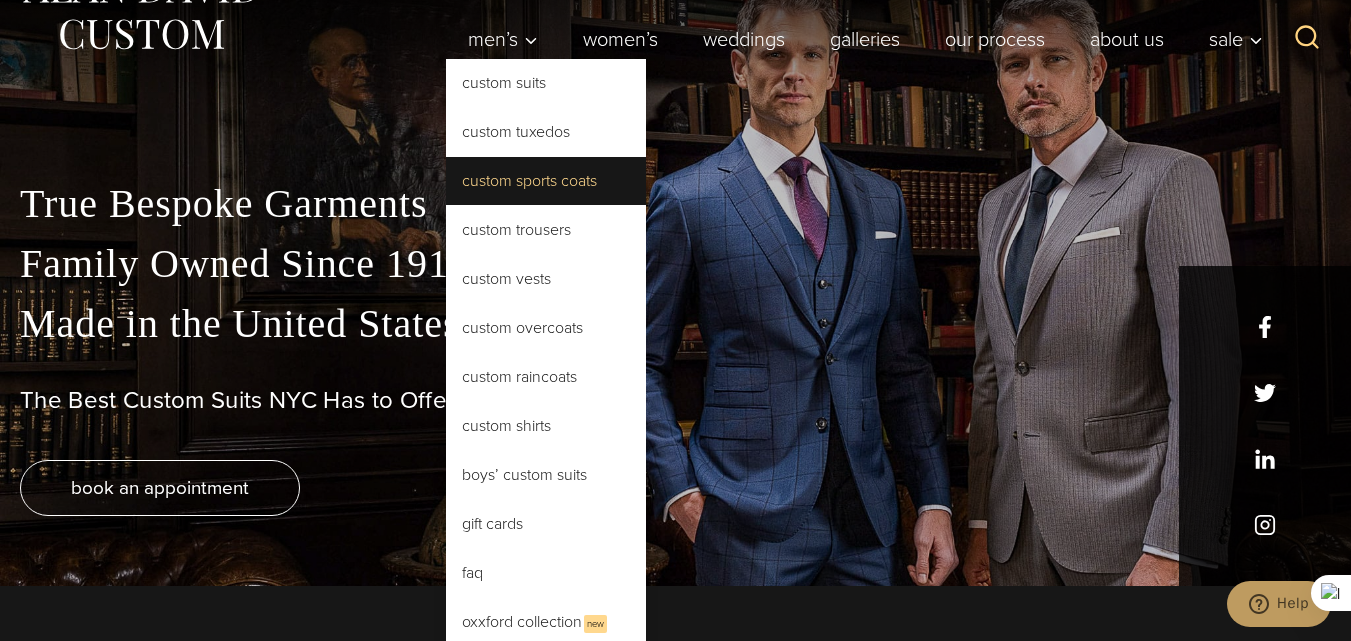 scroll, scrollTop: 0, scrollLeft: 0, axis: both 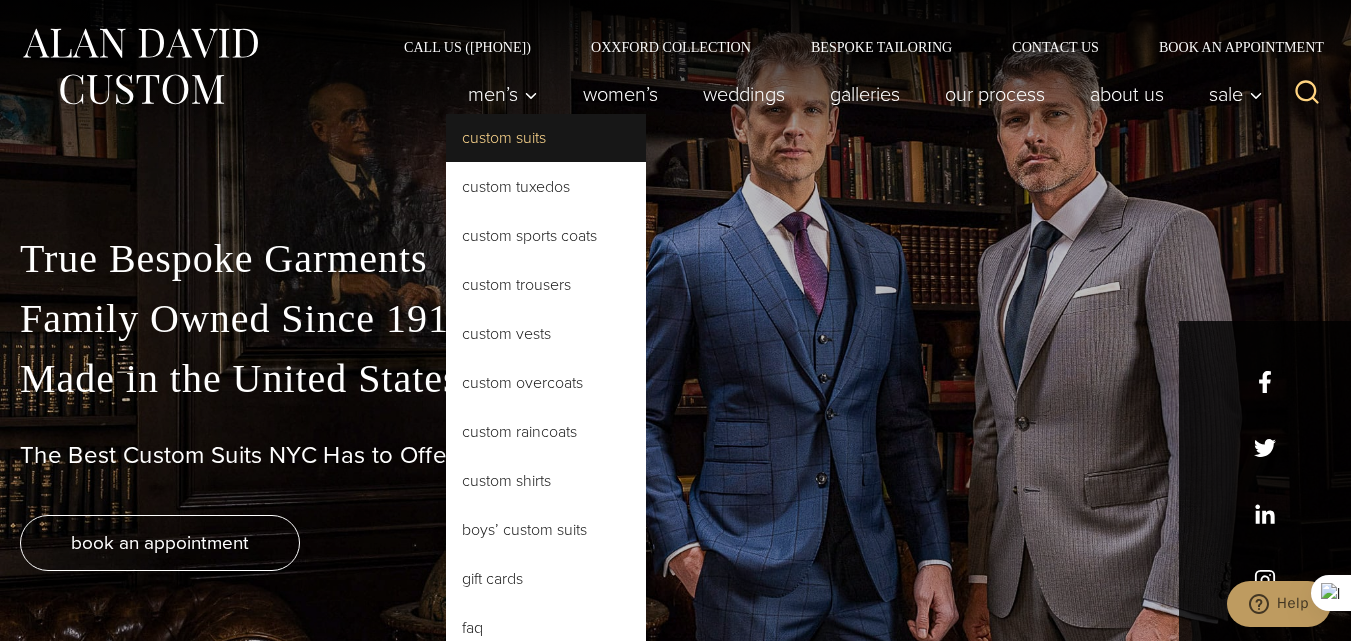 click on "Custom Suits" at bounding box center [546, 138] 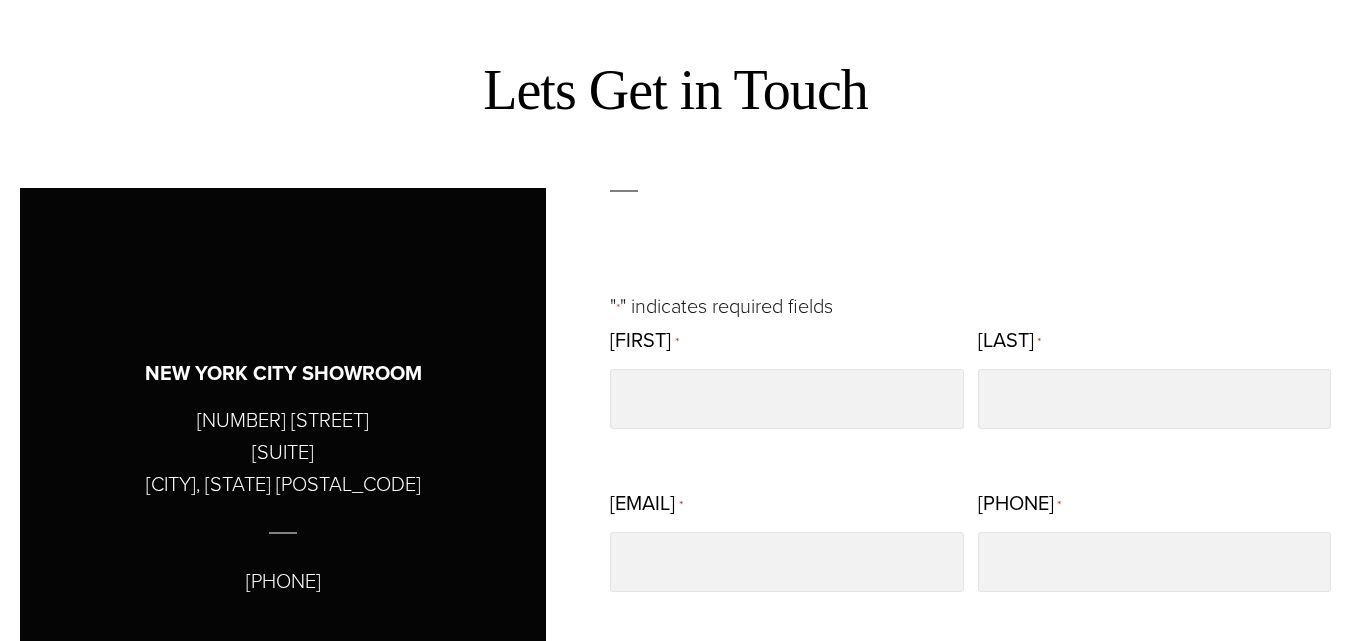 scroll, scrollTop: 816, scrollLeft: 0, axis: vertical 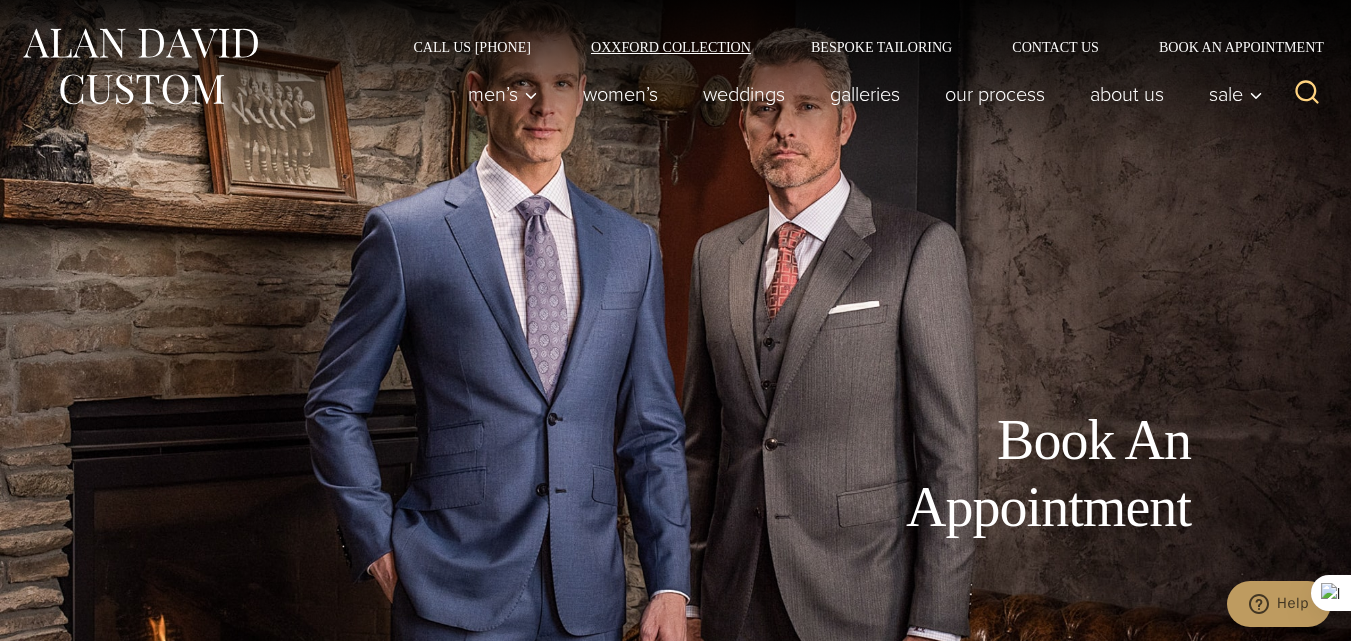 click on "Oxxford Collection" at bounding box center [671, 47] 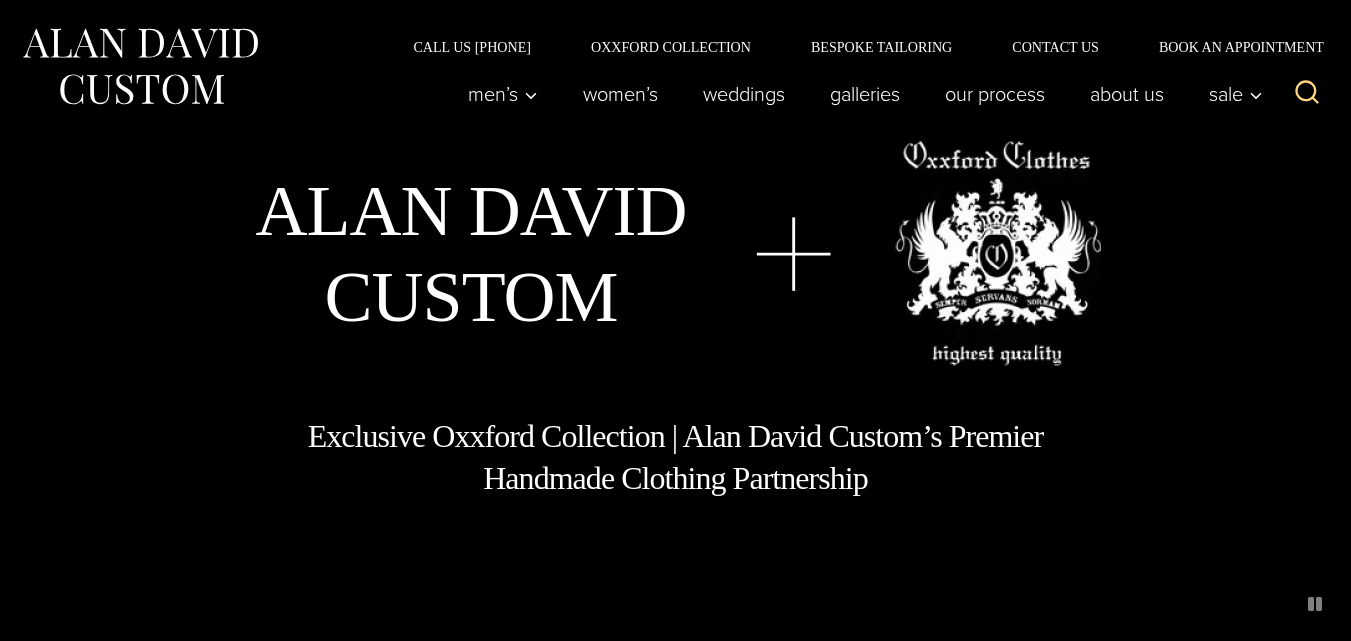 scroll, scrollTop: 1916, scrollLeft: 0, axis: vertical 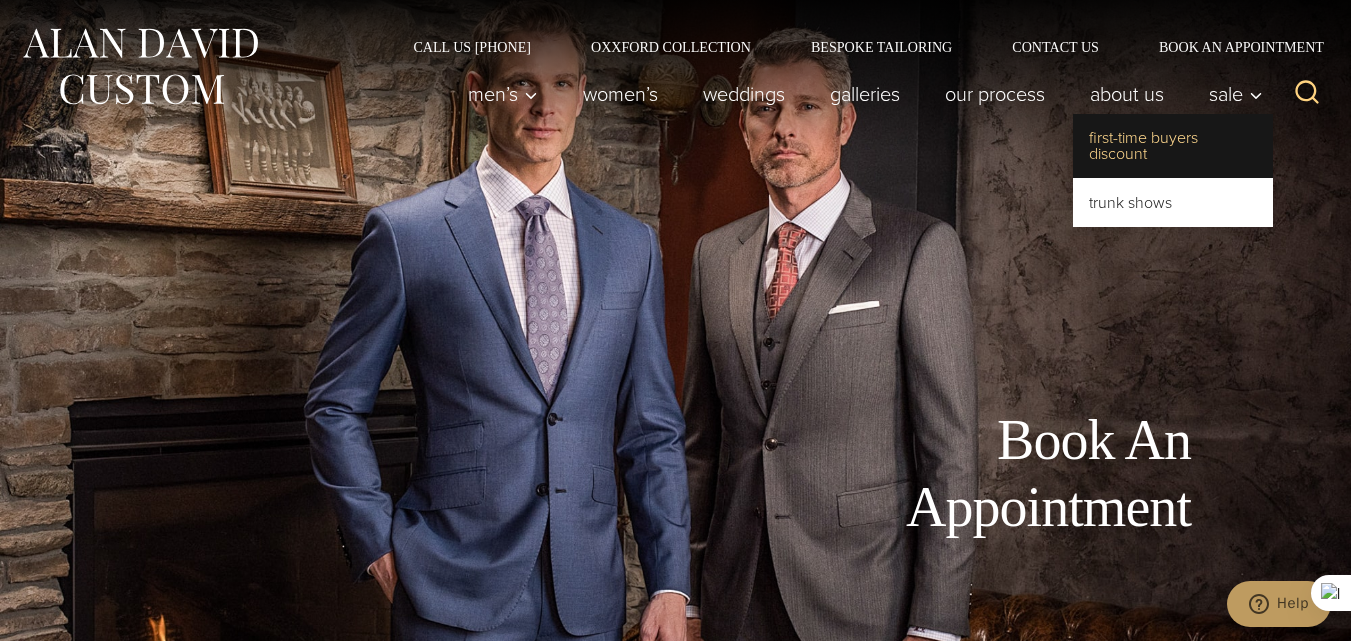 click on "First-Time Buyers Discount" at bounding box center (1173, 146) 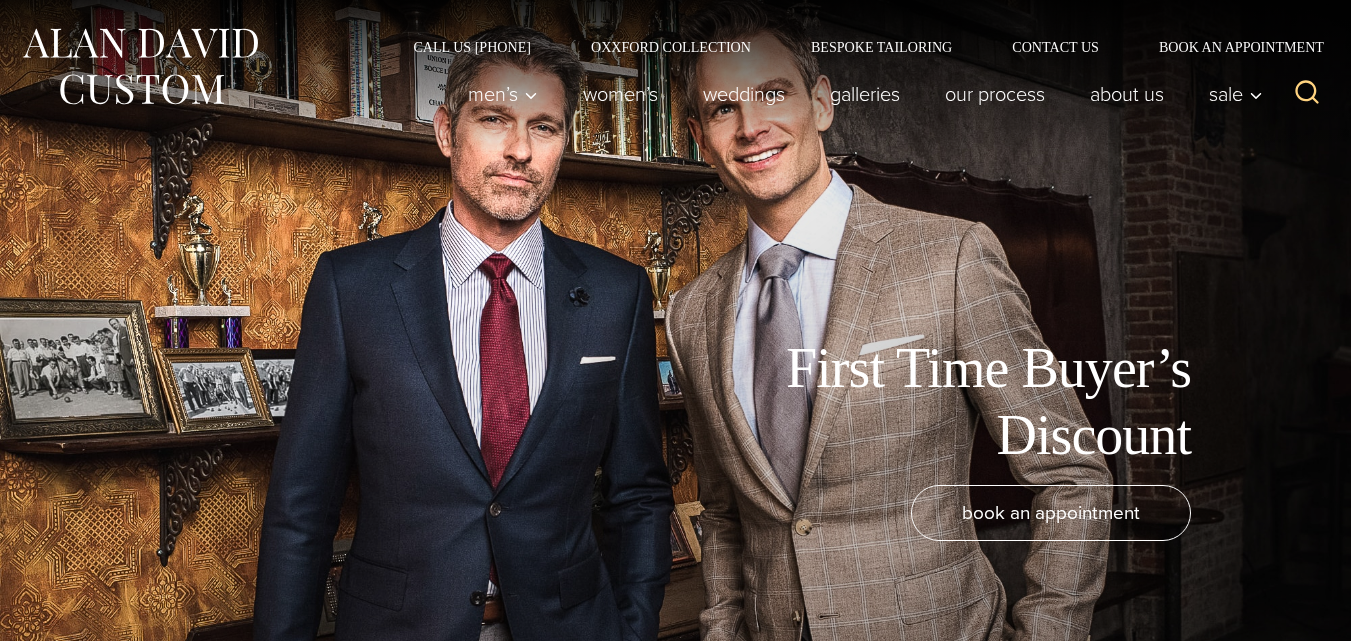 scroll, scrollTop: 0, scrollLeft: 0, axis: both 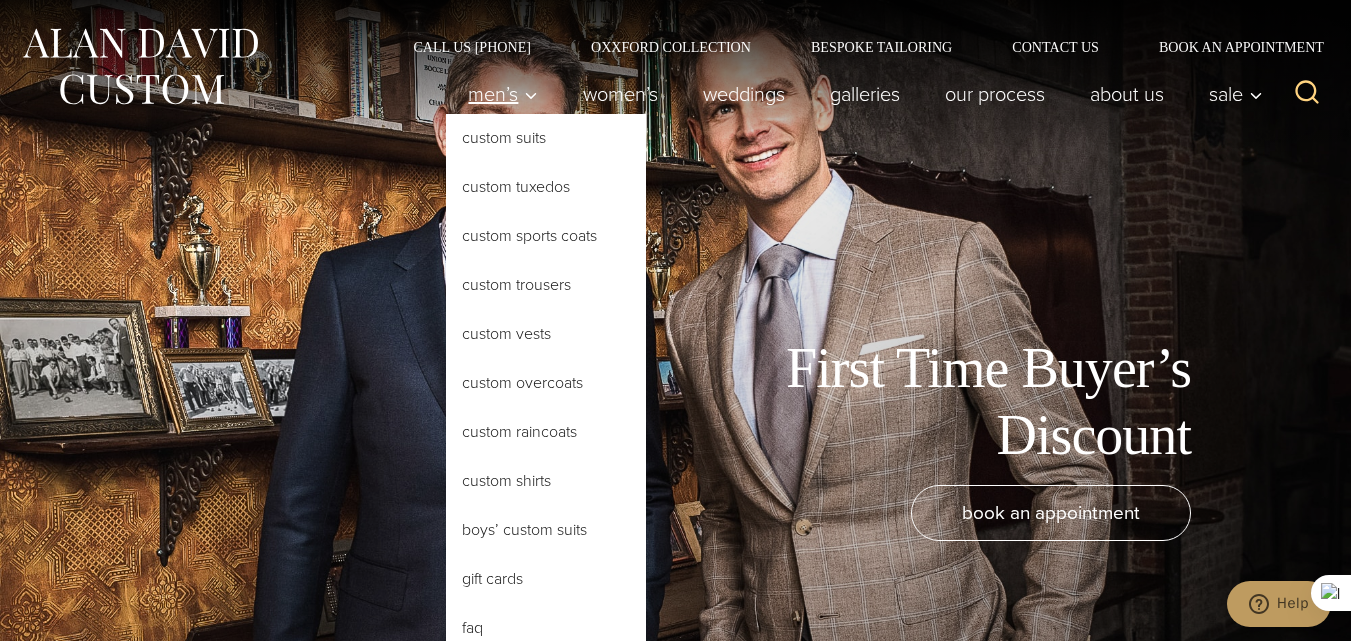 click on "Men’s" at bounding box center [503, 94] 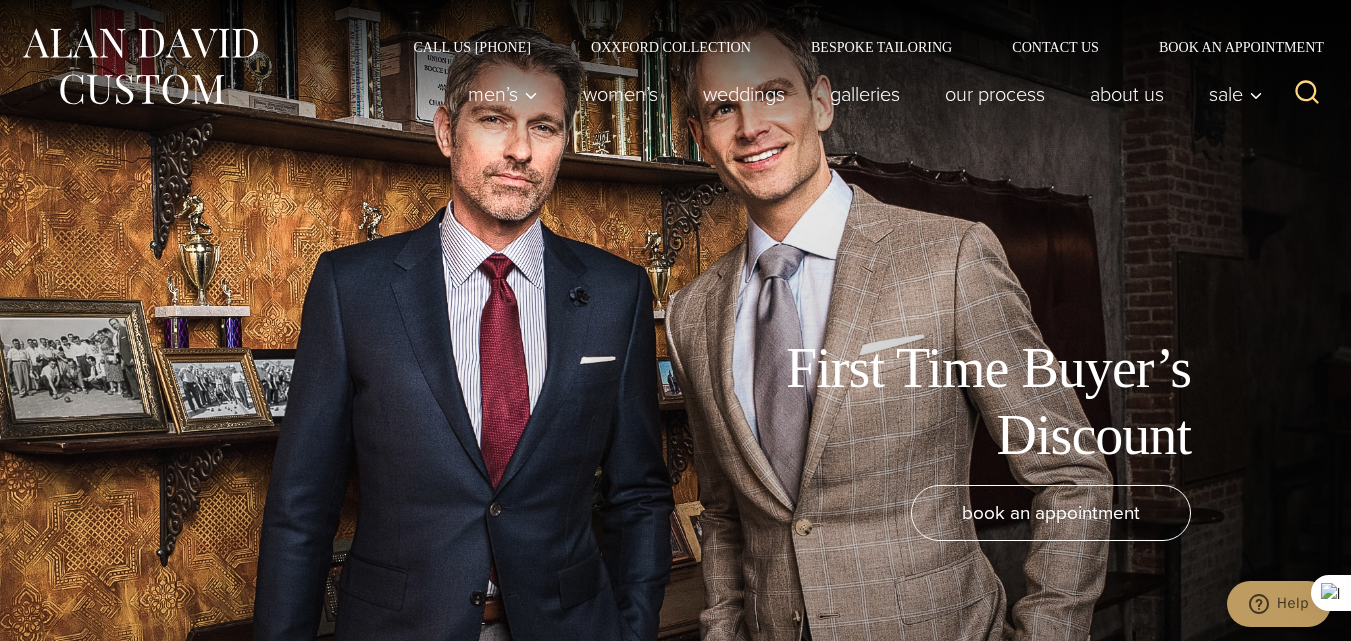 click on "First Time Buyer’s Discount" at bounding box center [645, 402] 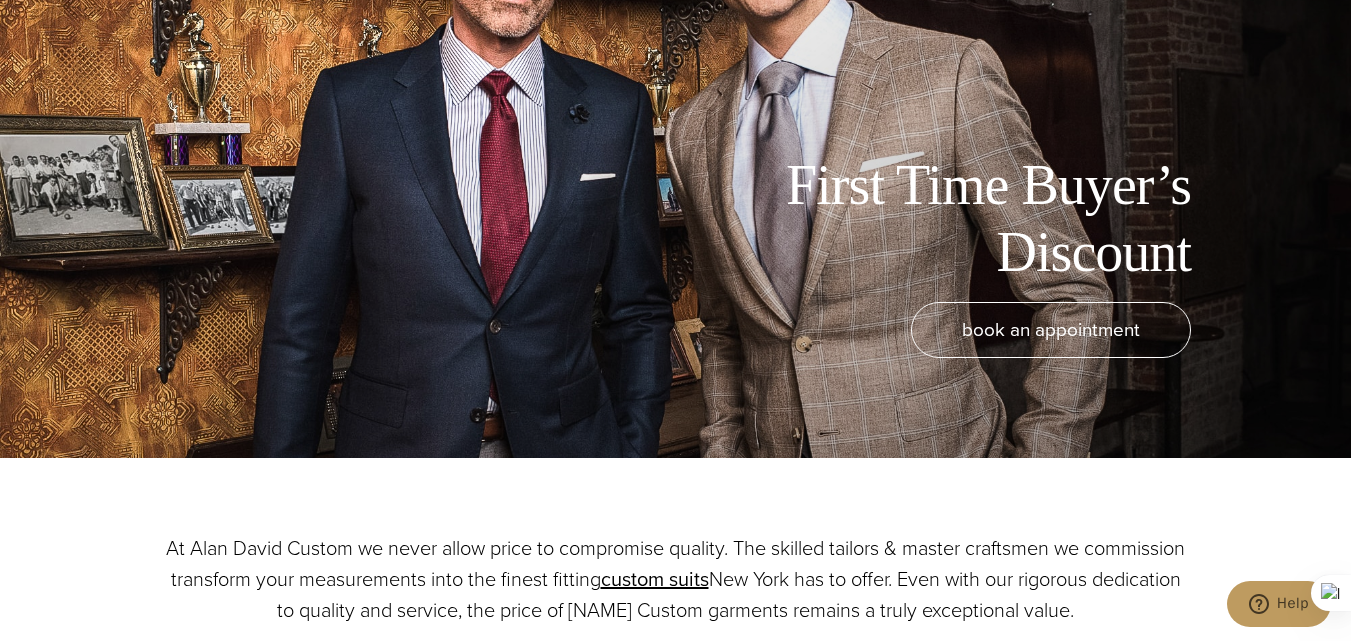 scroll, scrollTop: 0, scrollLeft: 0, axis: both 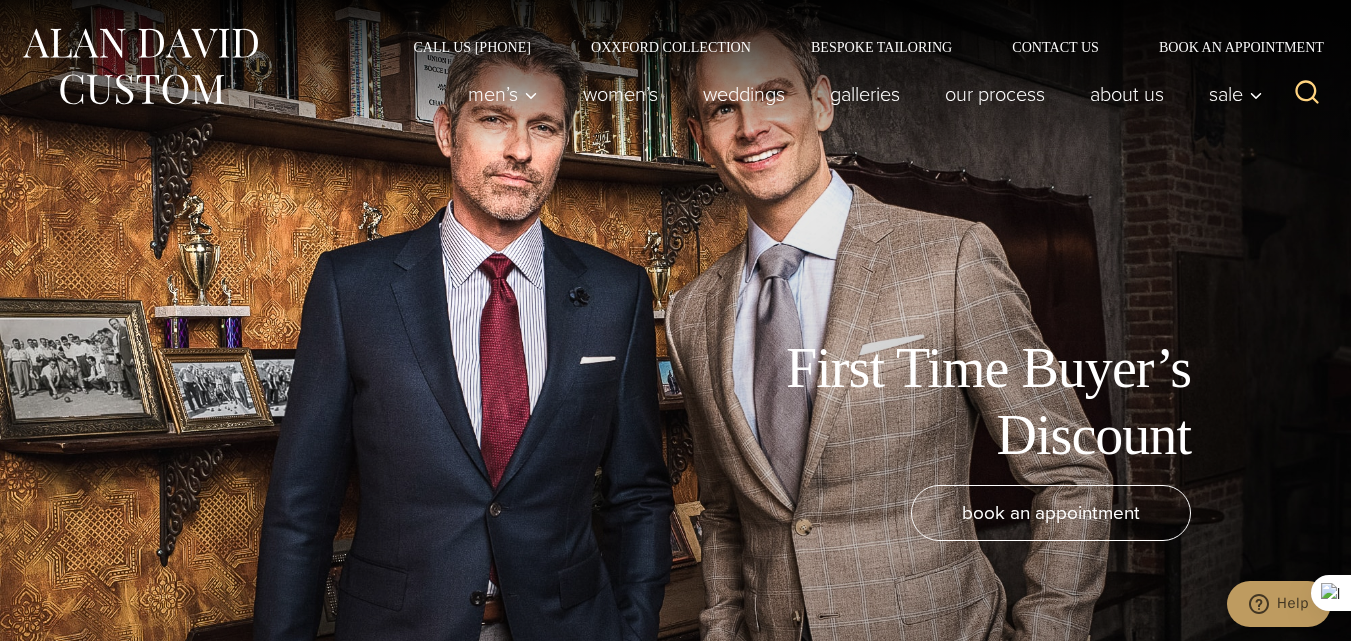 click at bounding box center (140, 66) 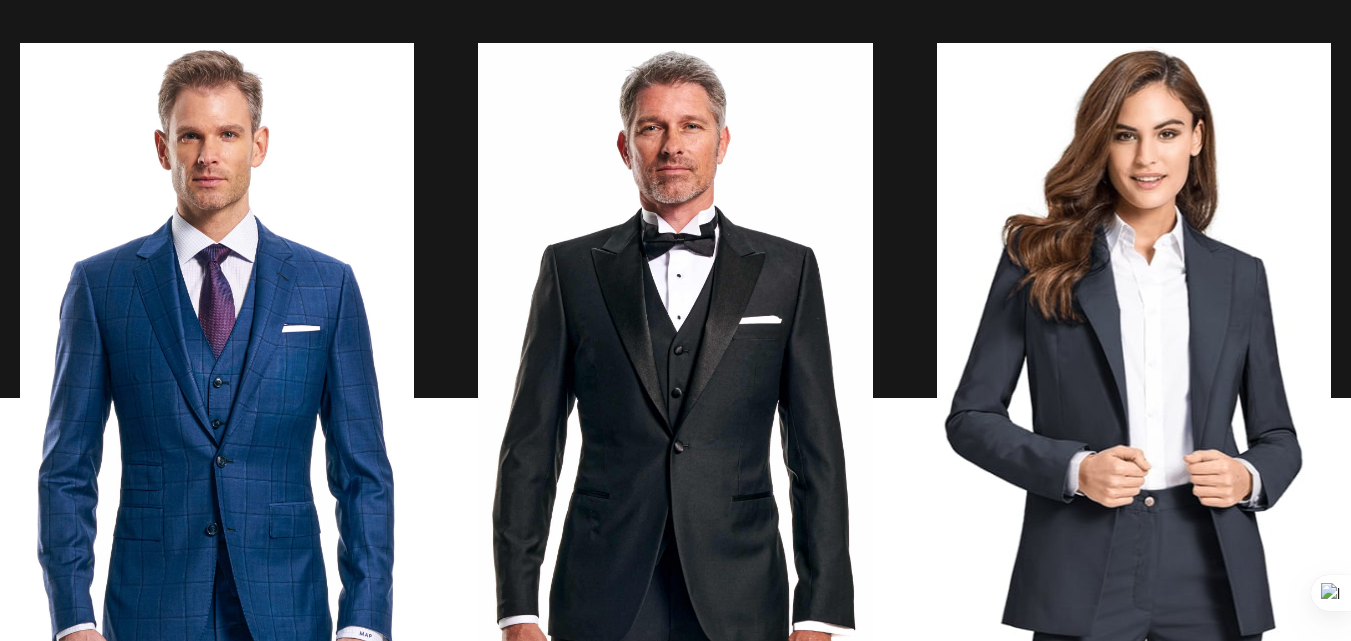 scroll, scrollTop: 1736, scrollLeft: 0, axis: vertical 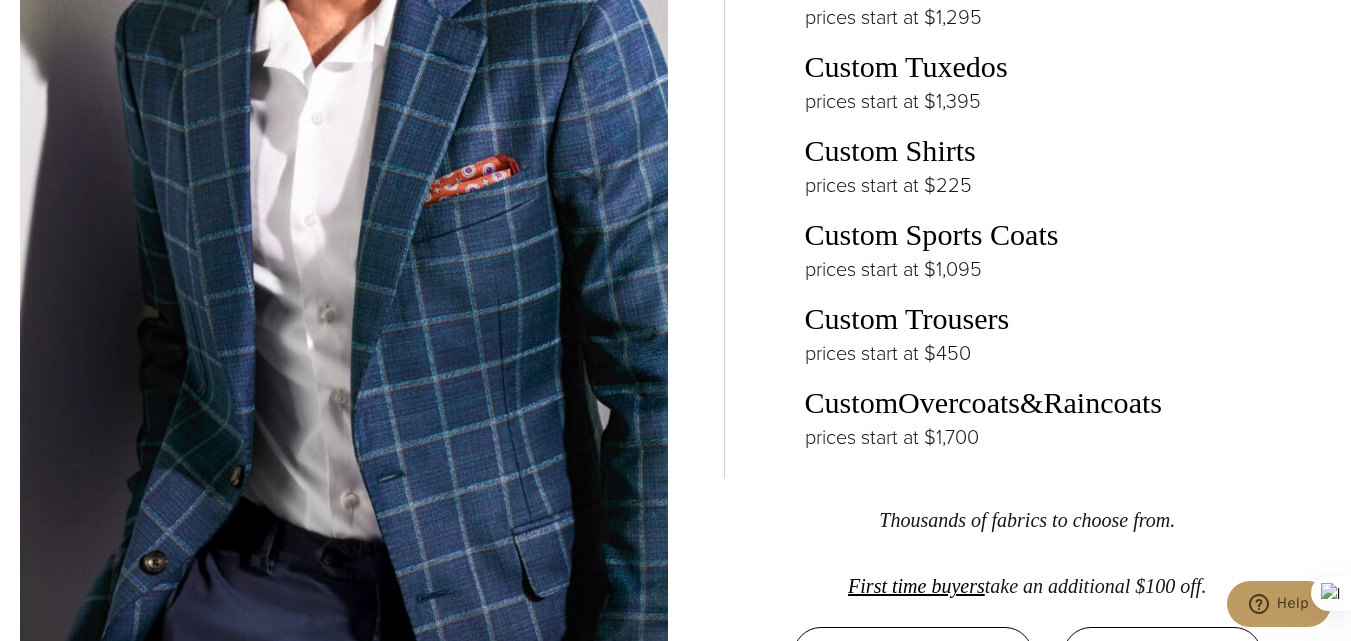 click on "prices start at $1,700" at bounding box center (1068, 437) 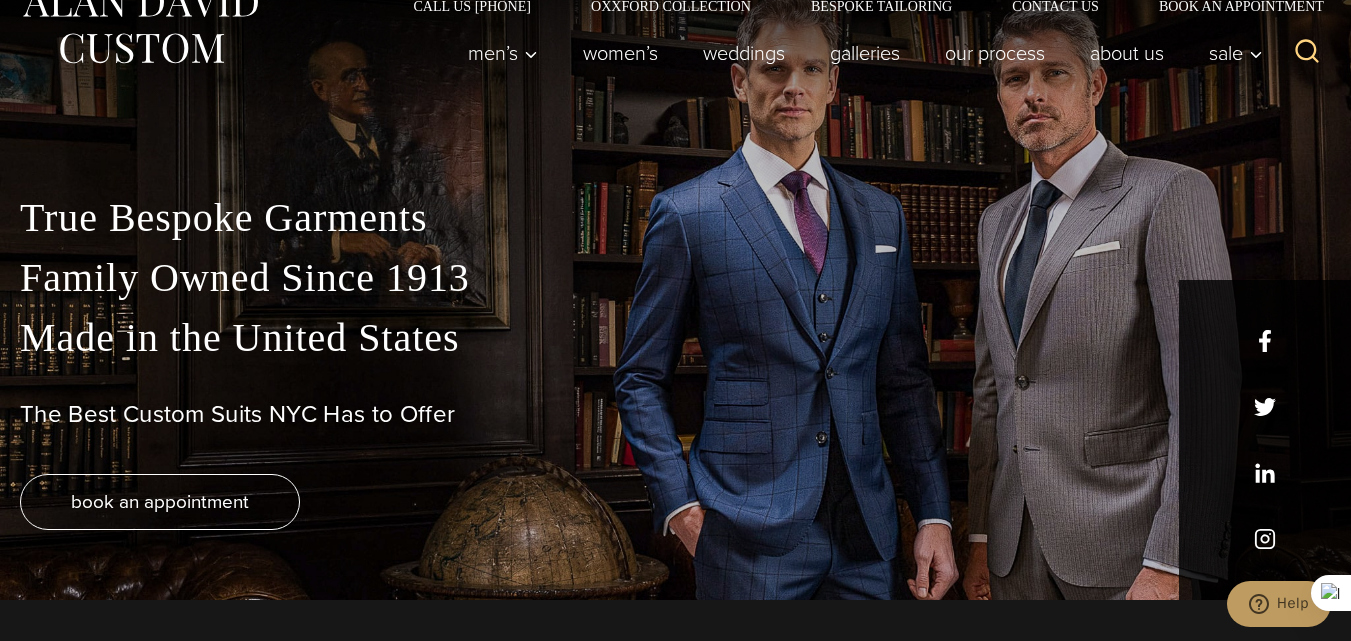 scroll, scrollTop: 0, scrollLeft: 0, axis: both 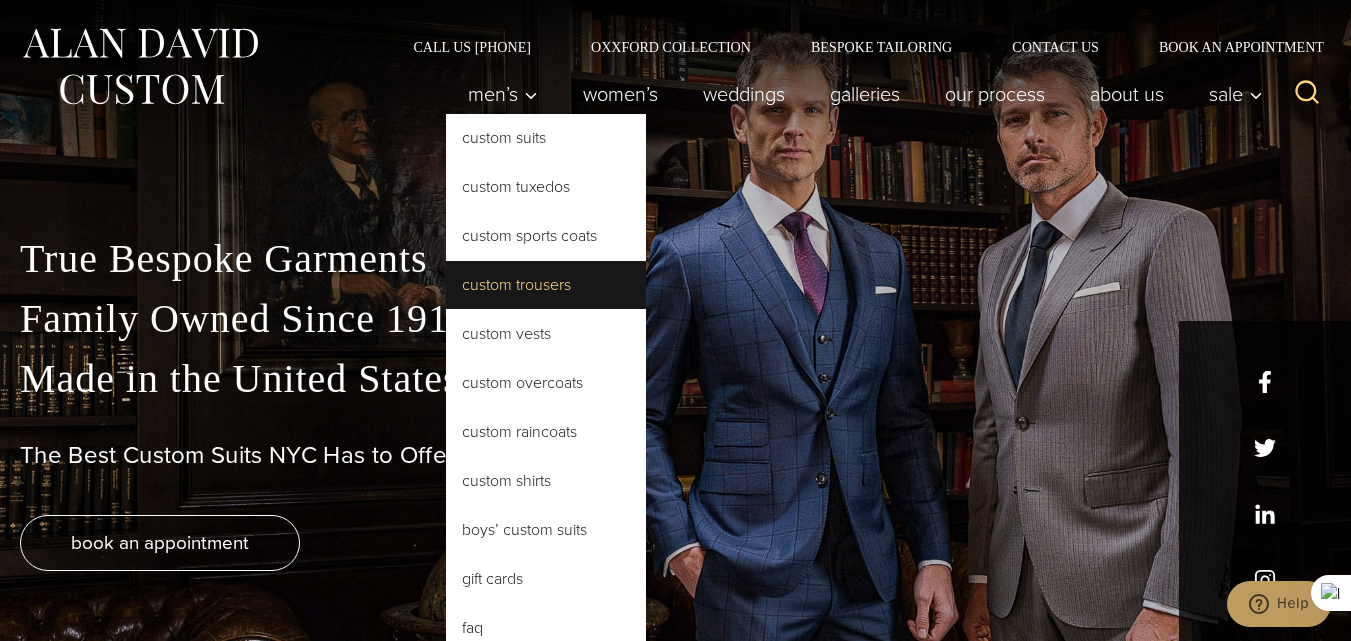 click on "Custom Trousers" at bounding box center [546, 285] 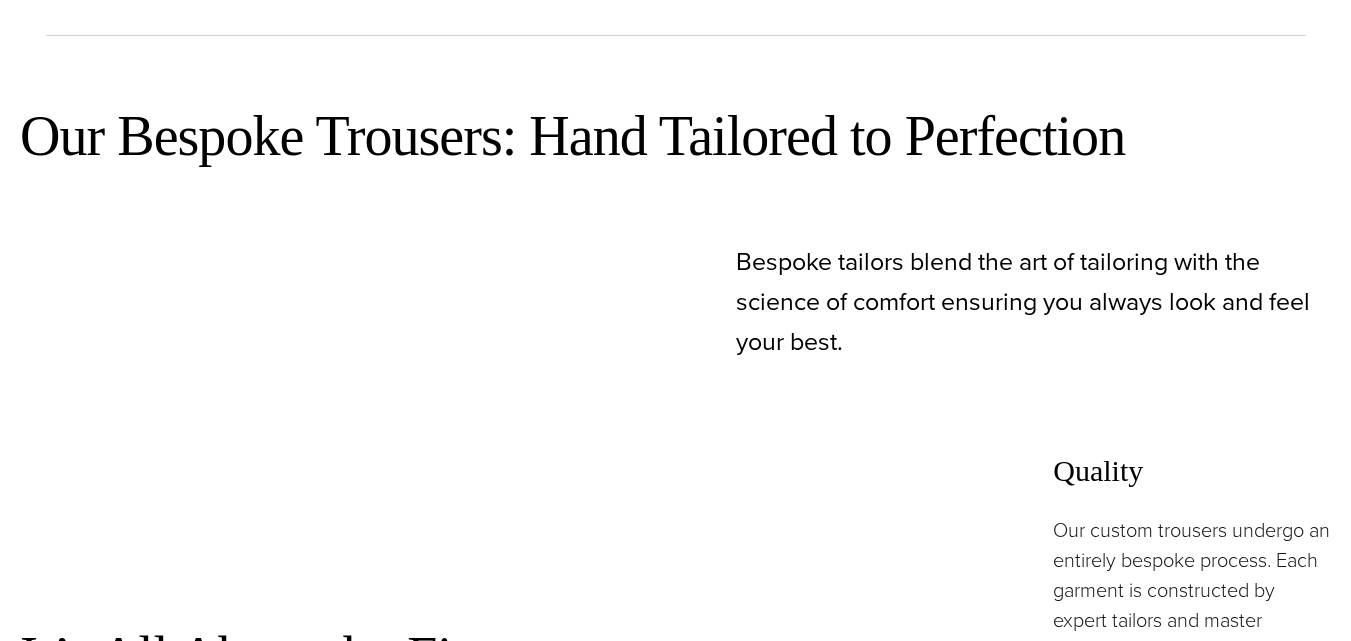 scroll, scrollTop: 1784, scrollLeft: 0, axis: vertical 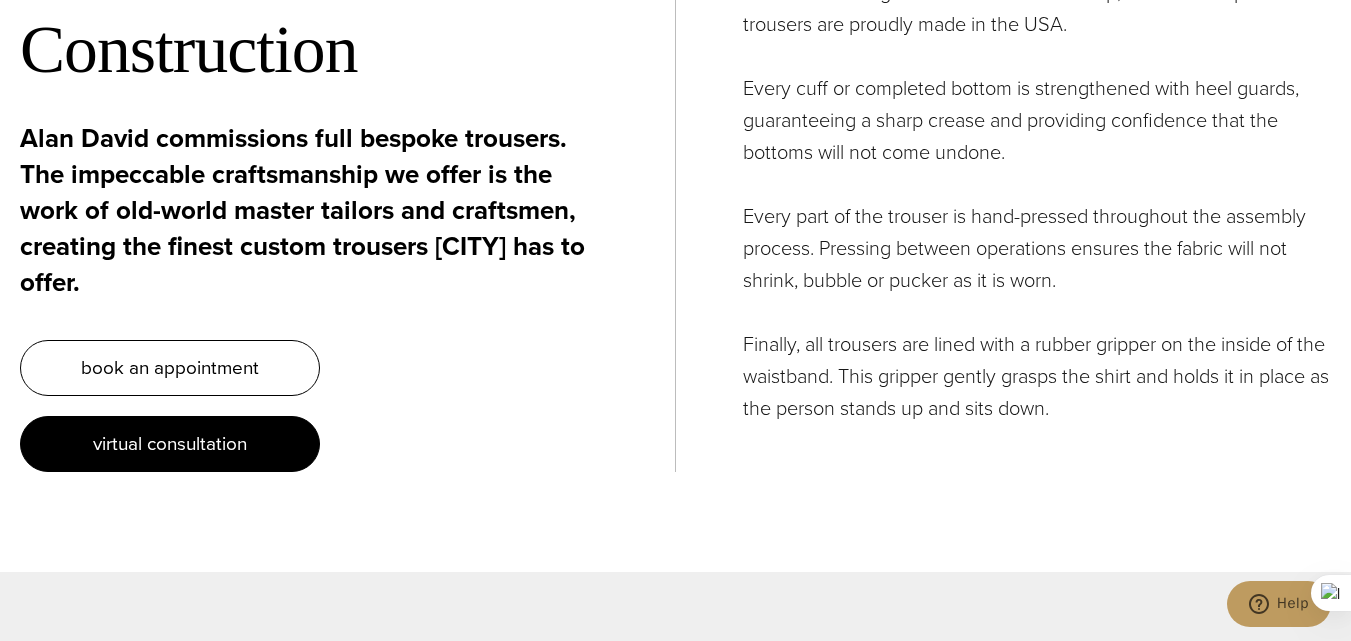 click on "virtual consultation" at bounding box center [170, 444] 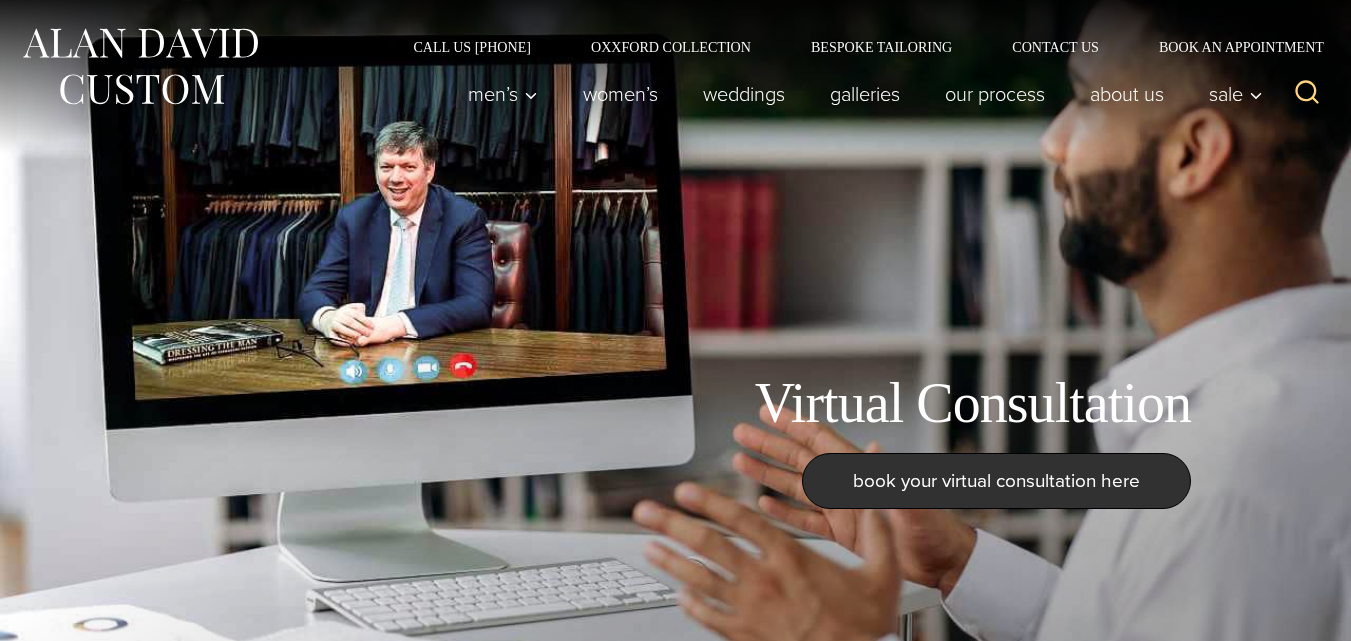 scroll, scrollTop: 0, scrollLeft: 0, axis: both 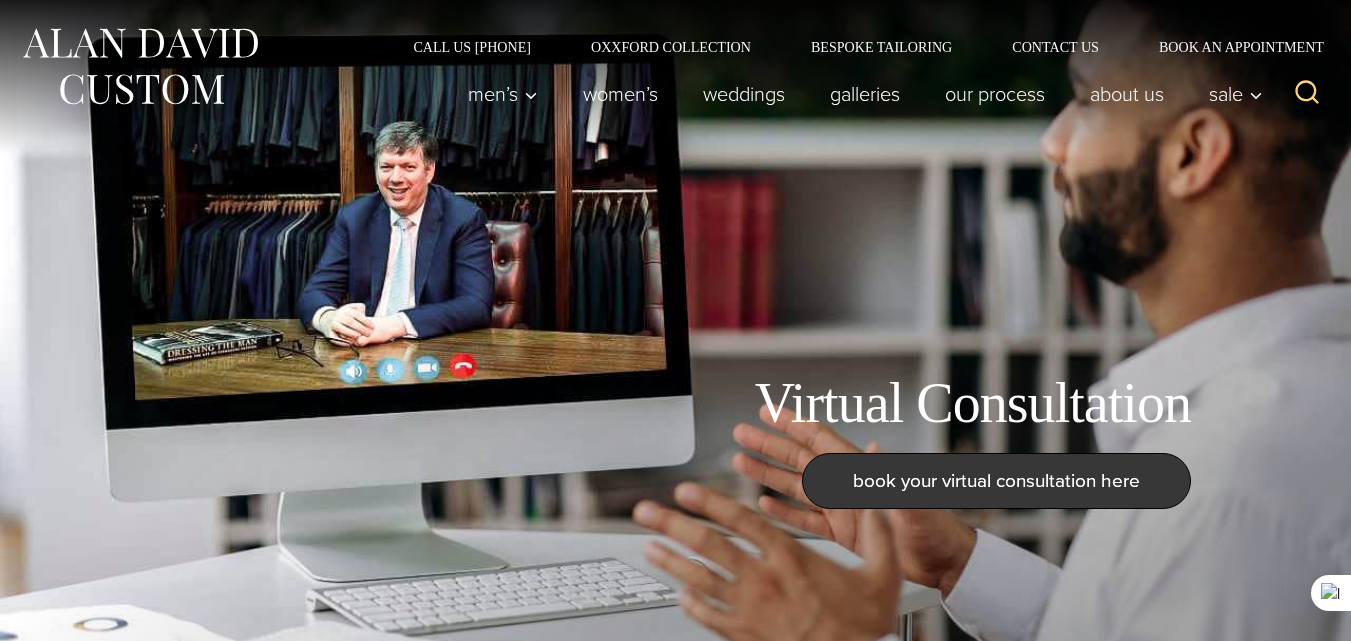 click on "book your virtual consultation here" at bounding box center (996, 480) 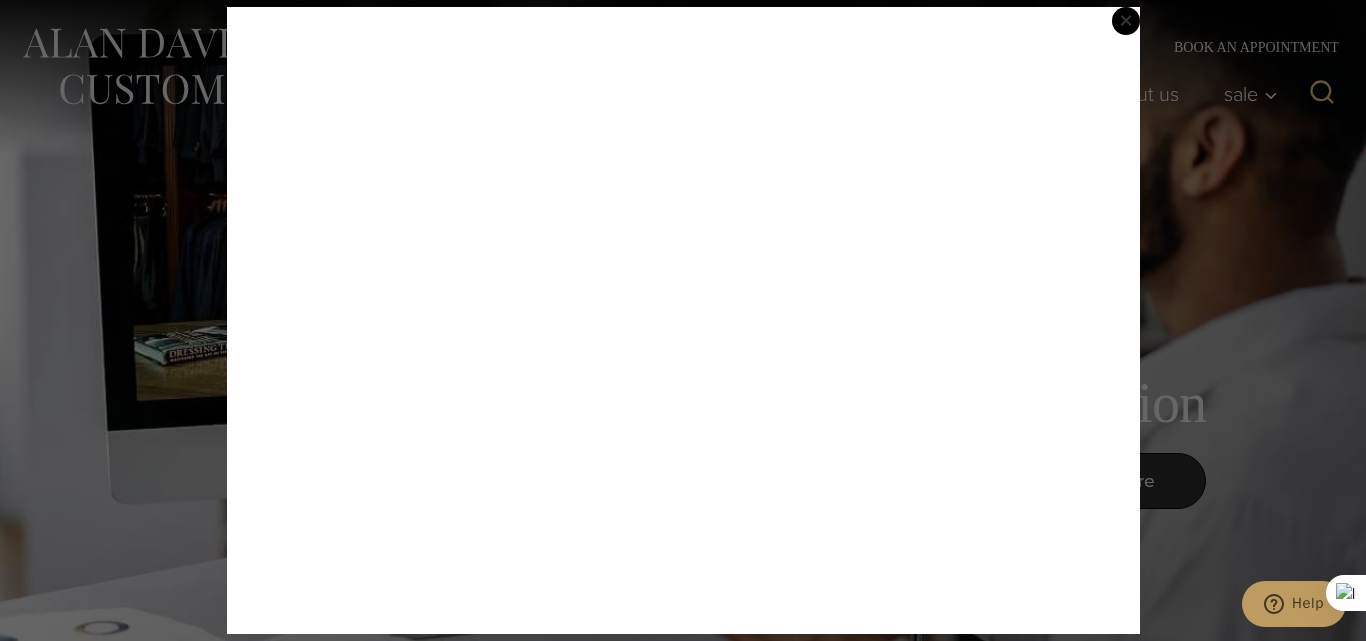 click on "×" at bounding box center (1126, 20) 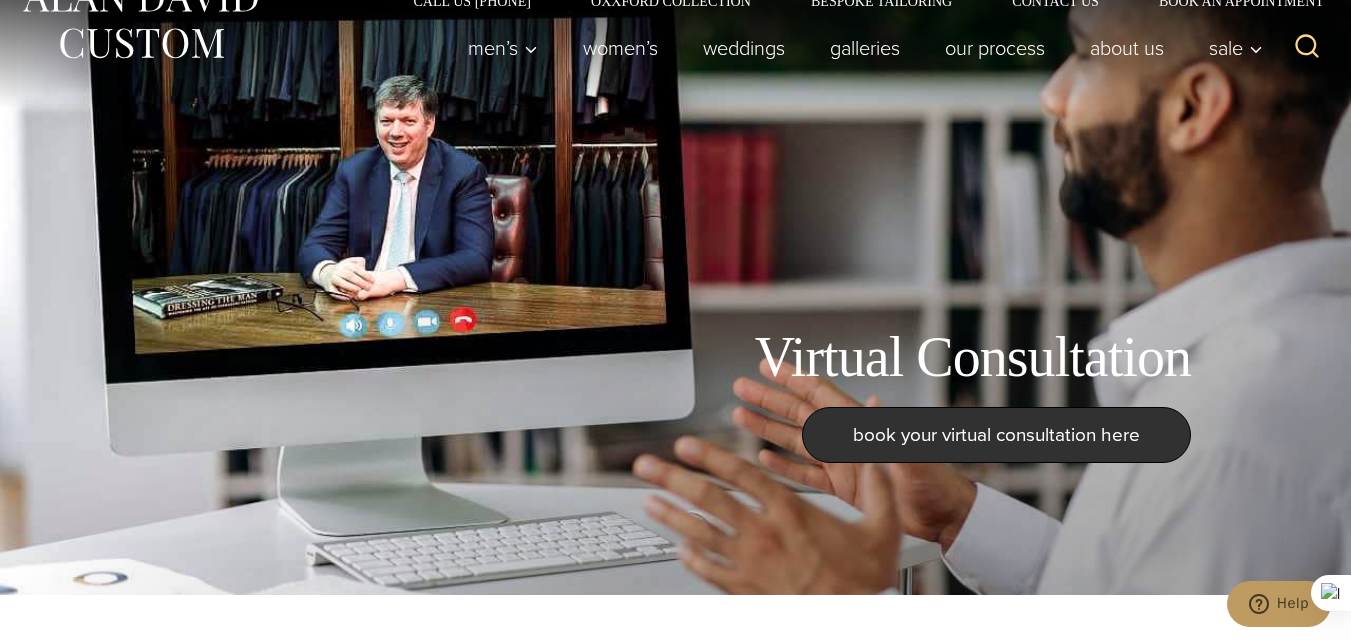 scroll, scrollTop: 0, scrollLeft: 0, axis: both 